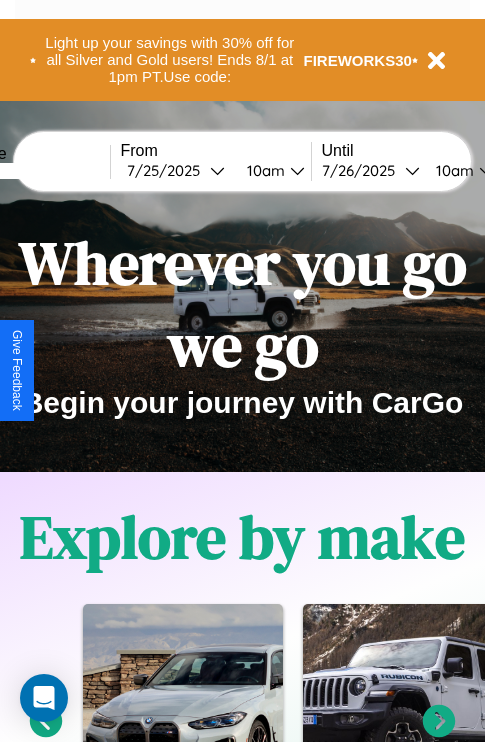scroll, scrollTop: 0, scrollLeft: 0, axis: both 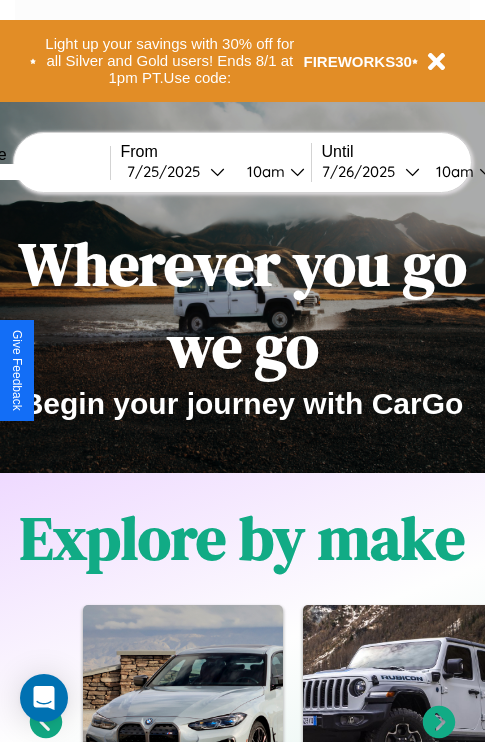 click at bounding box center (35, 172) 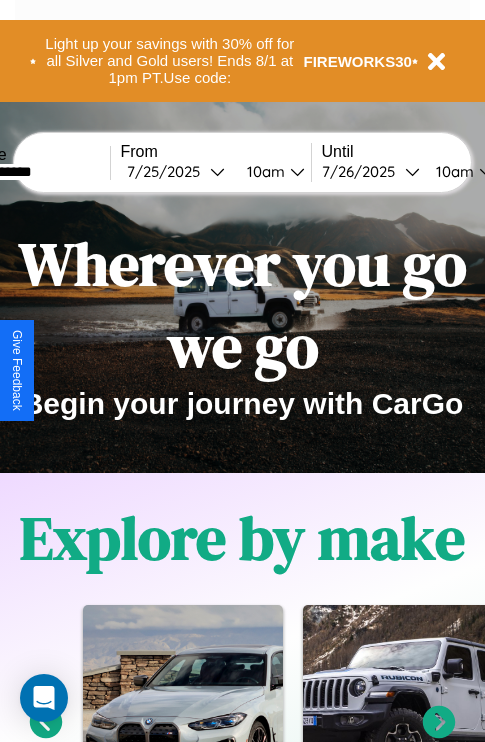 type on "**********" 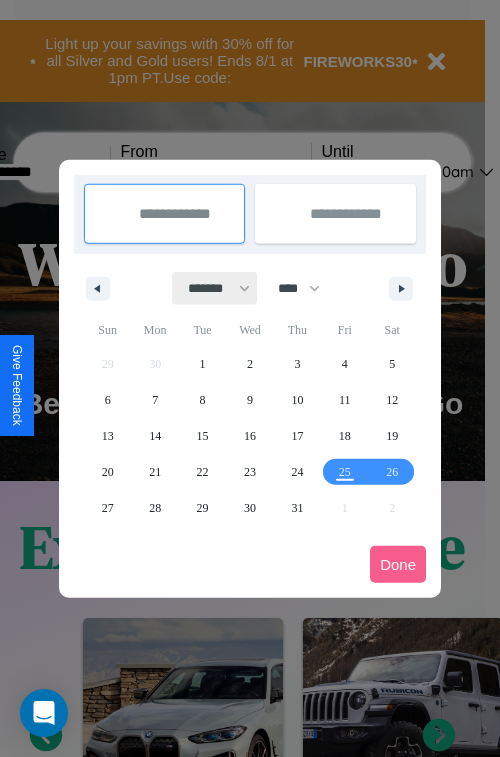 click on "******* ******** ***** ***** *** **** **** ****** ********* ******* ******** ********" at bounding box center [215, 288] 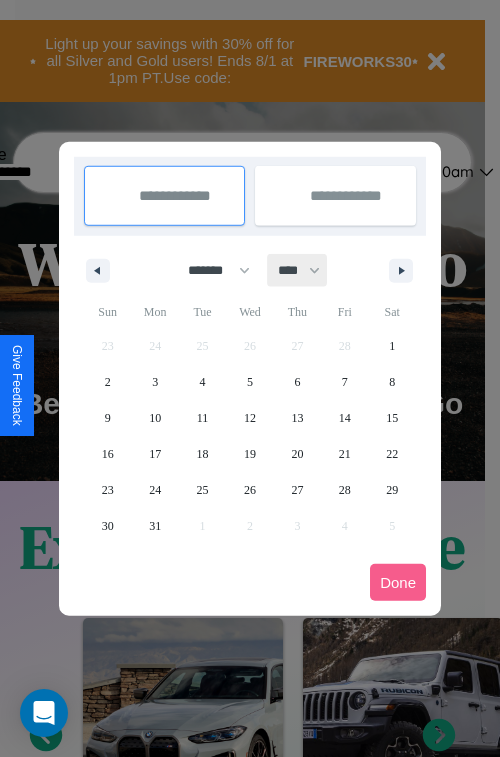 click on "**** **** **** **** **** **** **** **** **** **** **** **** **** **** **** **** **** **** **** **** **** **** **** **** **** **** **** **** **** **** **** **** **** **** **** **** **** **** **** **** **** **** **** **** **** **** **** **** **** **** **** **** **** **** **** **** **** **** **** **** **** **** **** **** **** **** **** **** **** **** **** **** **** **** **** **** **** **** **** **** **** **** **** **** **** **** **** **** **** **** **** **** **** **** **** **** **** **** **** **** **** **** **** **** **** **** **** **** **** **** **** **** **** **** **** **** **** **** **** **** ****" at bounding box center [298, 270] 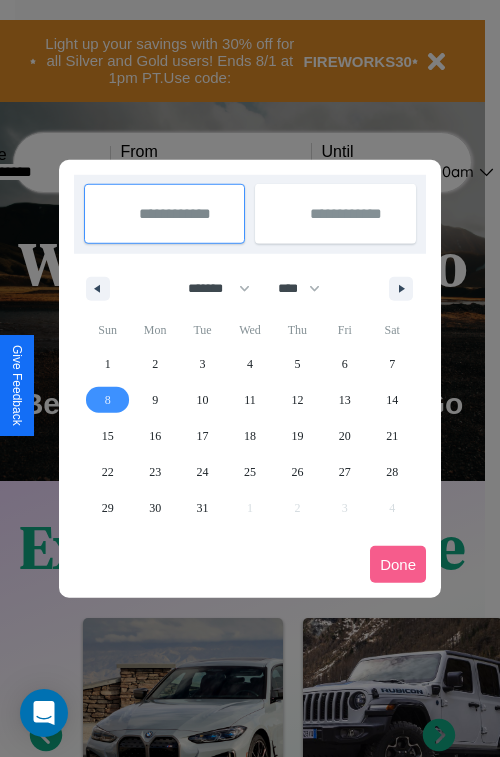 click on "8" at bounding box center (108, 400) 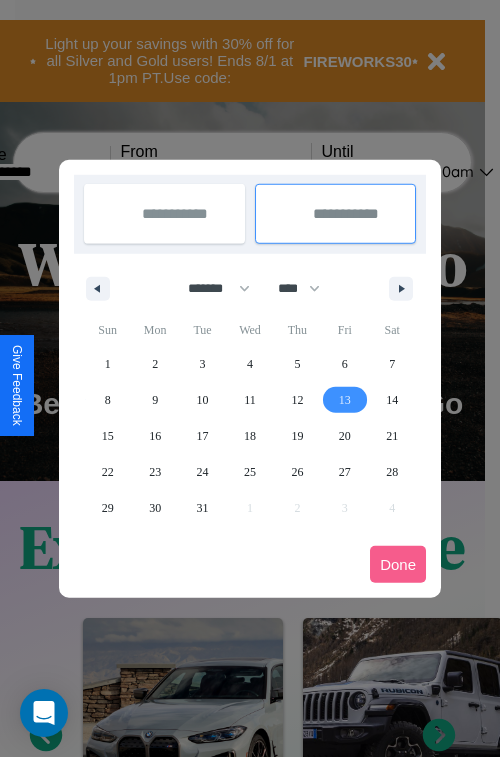 click on "13" at bounding box center [345, 400] 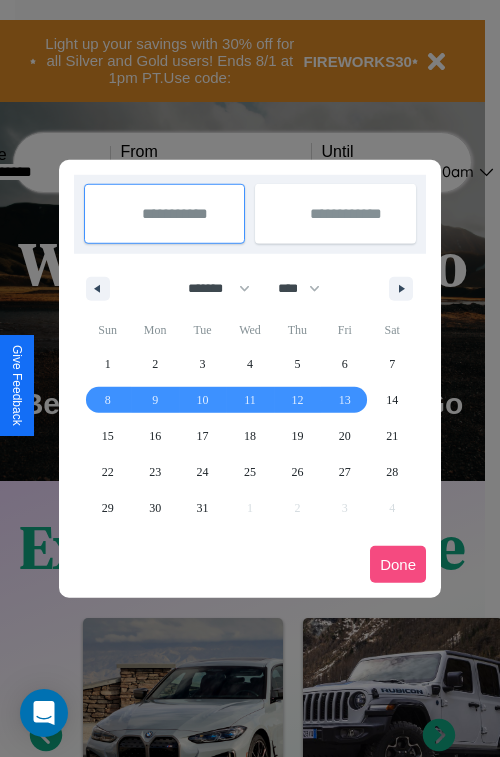 click on "Done" at bounding box center [398, 564] 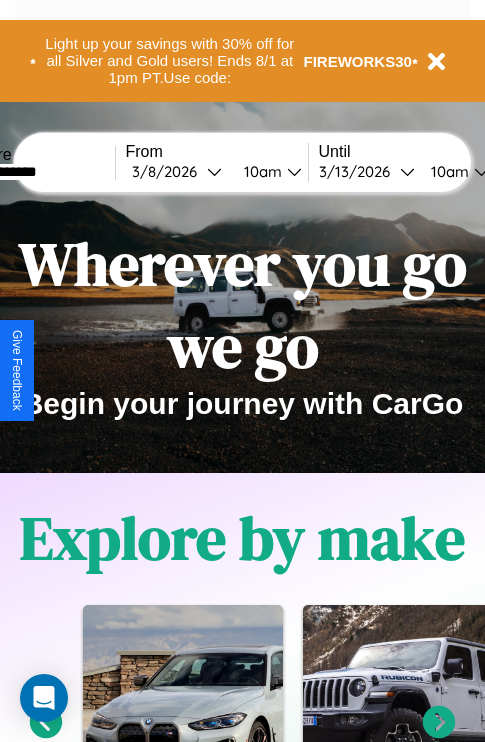 scroll, scrollTop: 0, scrollLeft: 70, axis: horizontal 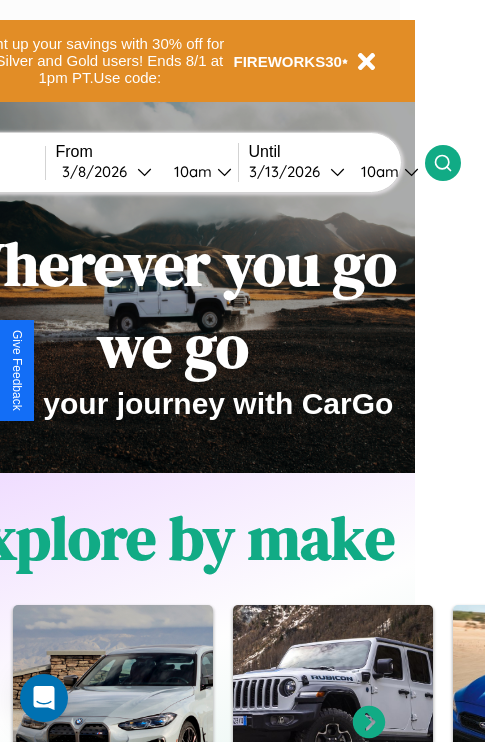click 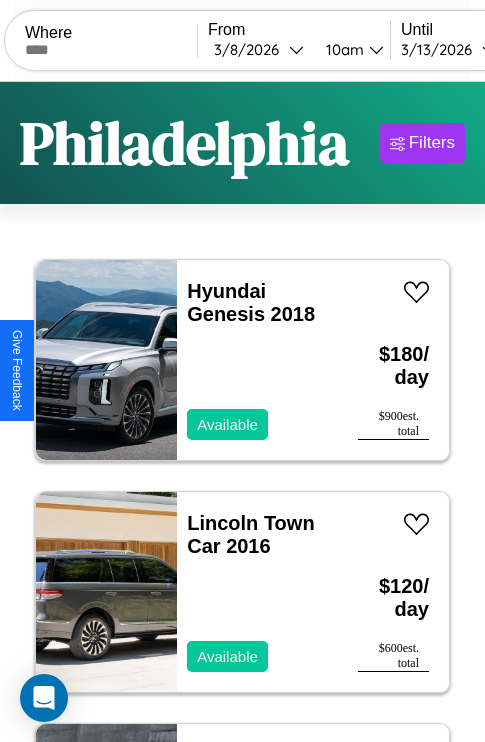 scroll, scrollTop: 95, scrollLeft: 0, axis: vertical 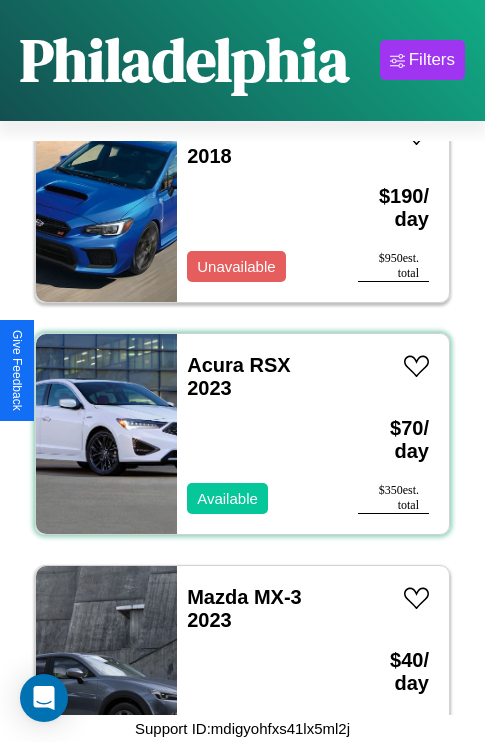 click on "Acura   RSX   2023 Available" at bounding box center [257, 434] 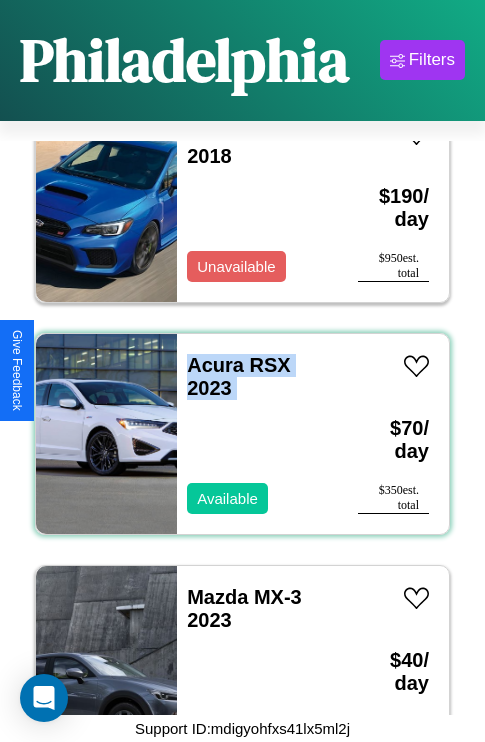click on "Acura   RSX   2023 Available" at bounding box center [257, 434] 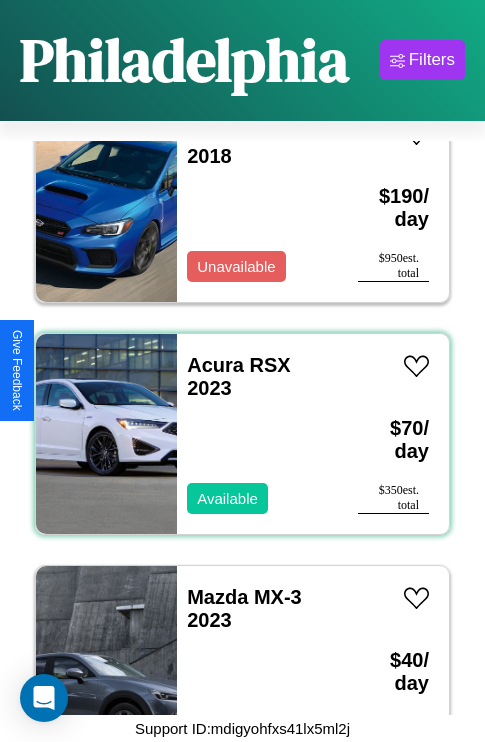 click on "Acura   RSX   2023 Available" at bounding box center (257, 434) 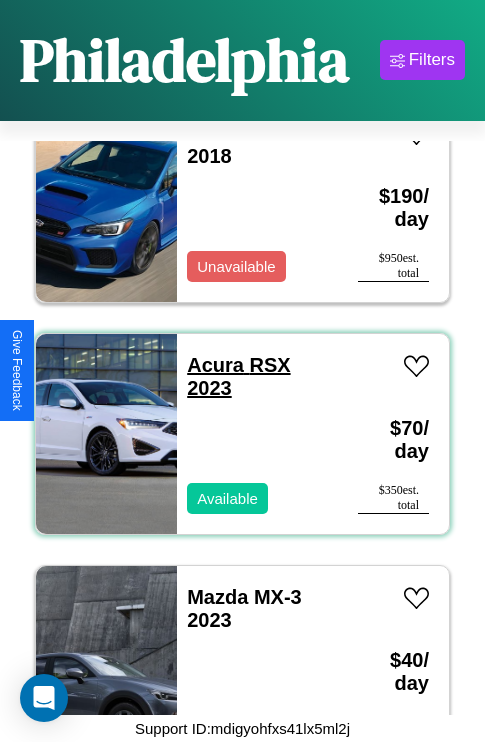 click on "Acura   RSX   2023" at bounding box center [238, 376] 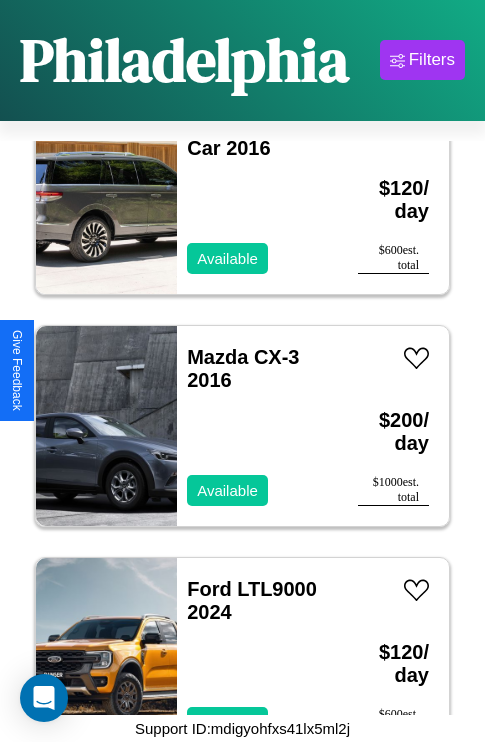 scroll, scrollTop: 307, scrollLeft: 0, axis: vertical 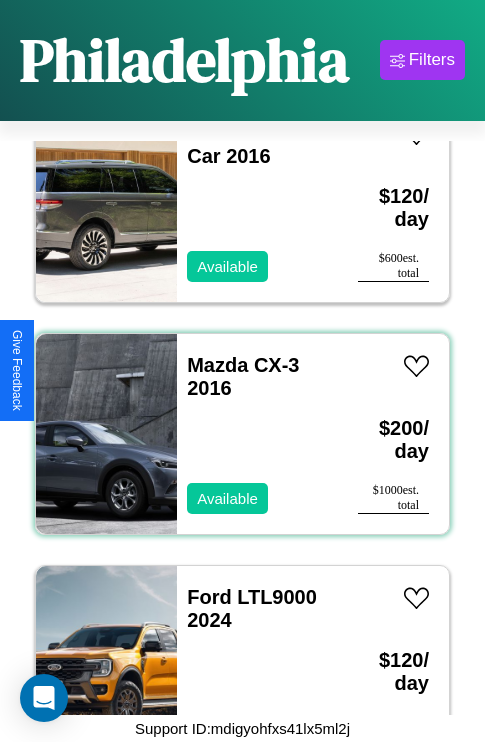 click on "Mazda   CX-3   2016 Available" at bounding box center [257, 434] 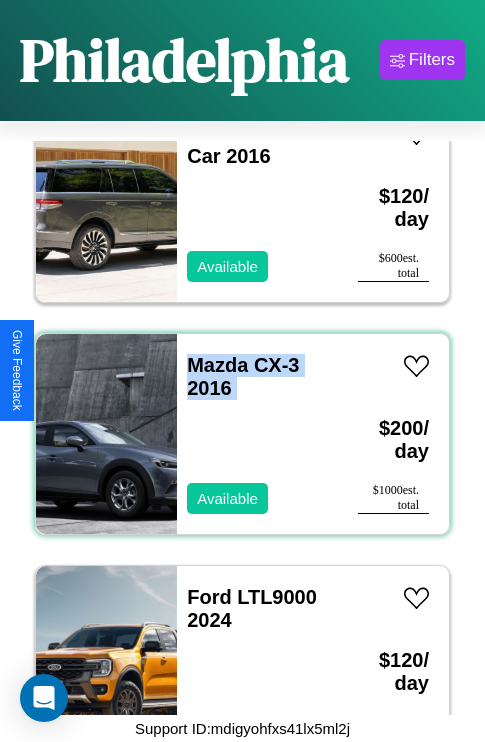 click on "Mazda   CX-3   2016 Available" at bounding box center (257, 434) 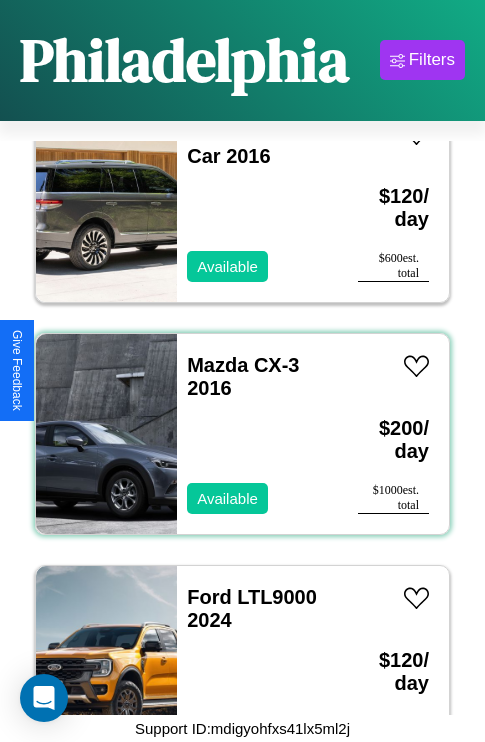 click on "Mazda   CX-3   2016 Available" at bounding box center (257, 434) 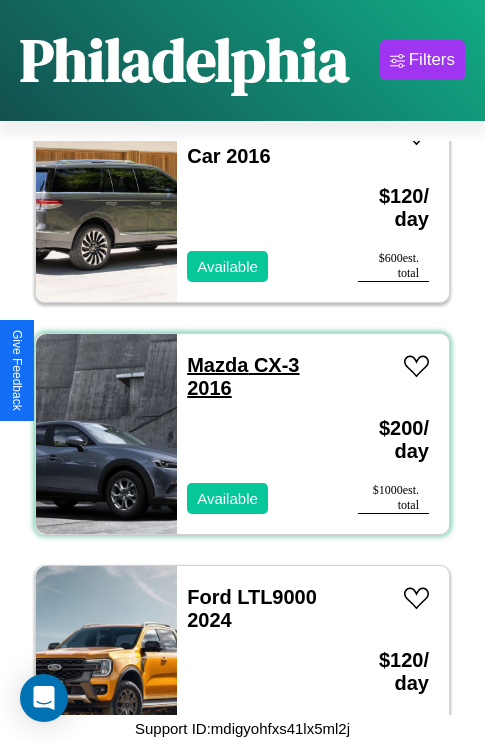 click on "Mazda   CX-3   2016" at bounding box center [243, 376] 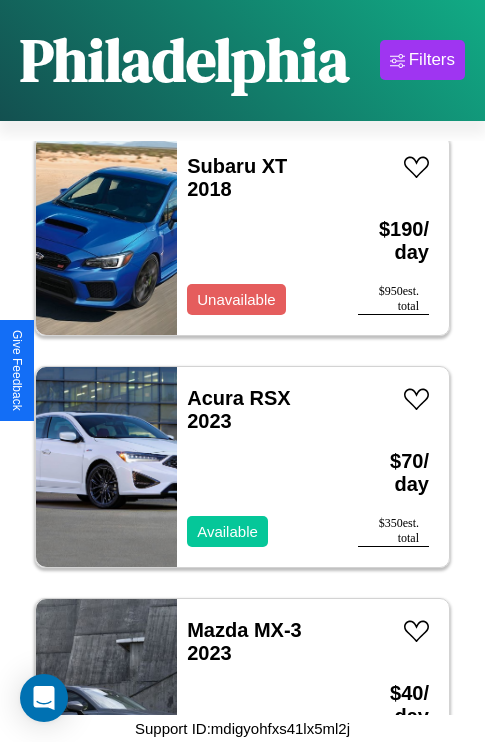 scroll, scrollTop: 1467, scrollLeft: 0, axis: vertical 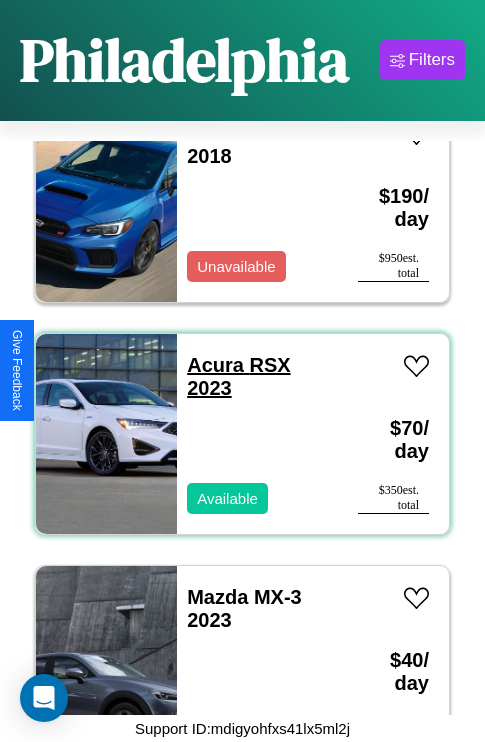 click on "Acura   RSX   2023" at bounding box center [238, 376] 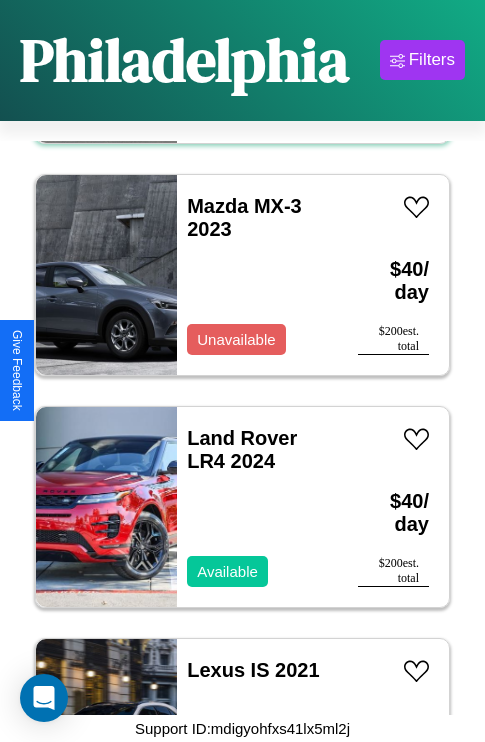 scroll, scrollTop: 2238, scrollLeft: 0, axis: vertical 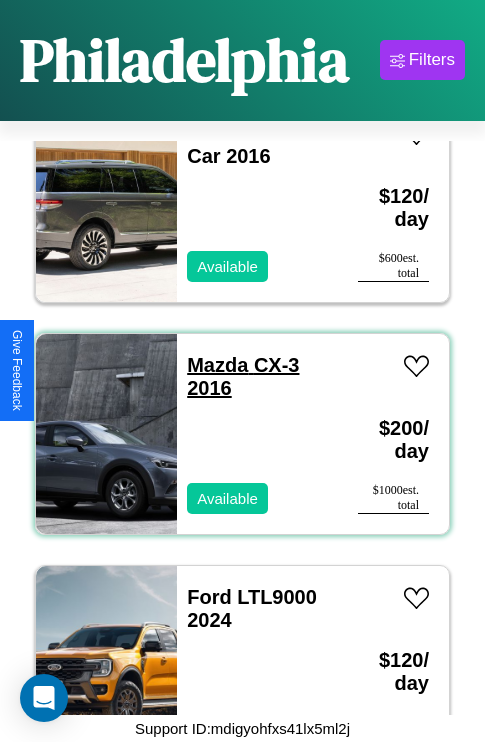 click on "Mazda   CX-3   2016" at bounding box center (243, 376) 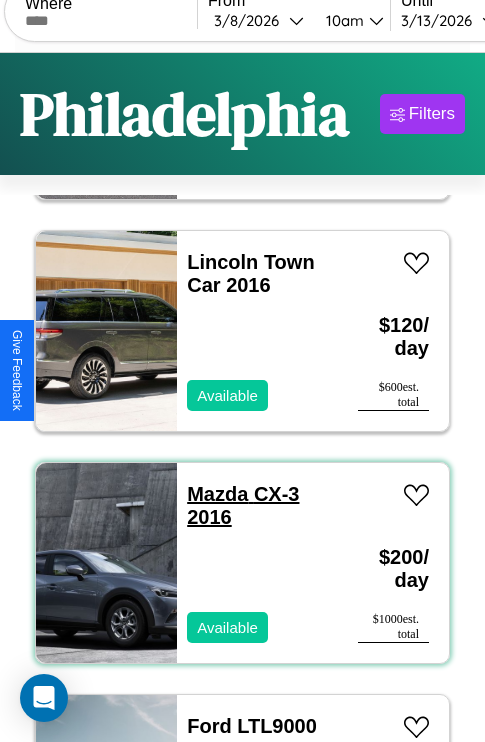 scroll, scrollTop: 0, scrollLeft: 0, axis: both 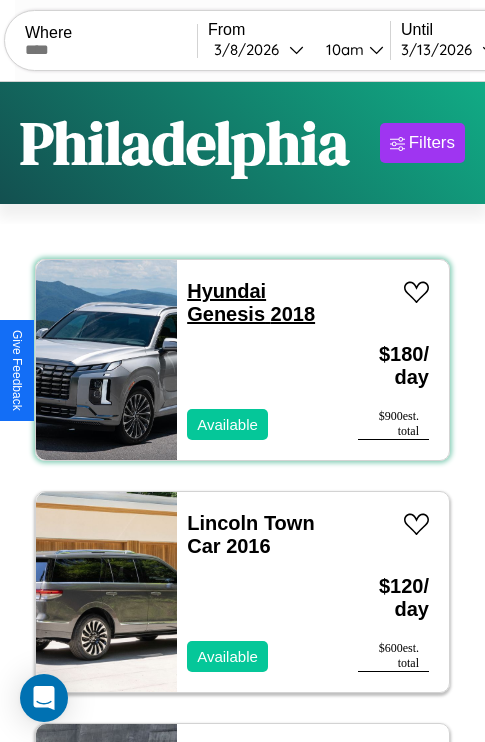 click on "Hyundai   Genesis   2018" at bounding box center [251, 302] 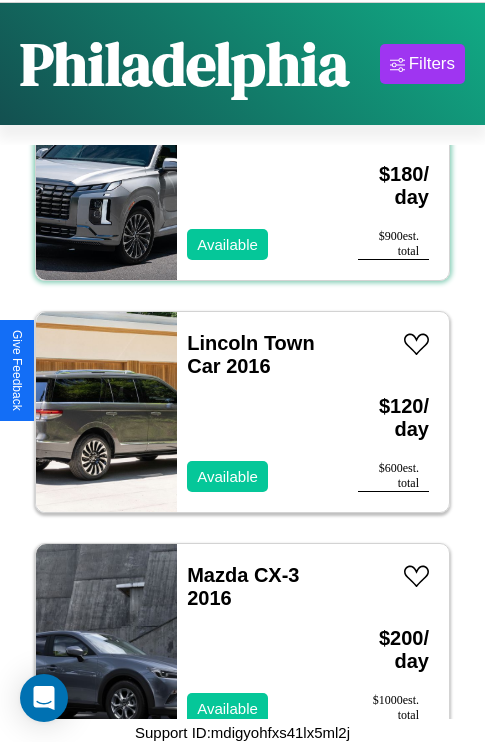 scroll, scrollTop: 95, scrollLeft: 0, axis: vertical 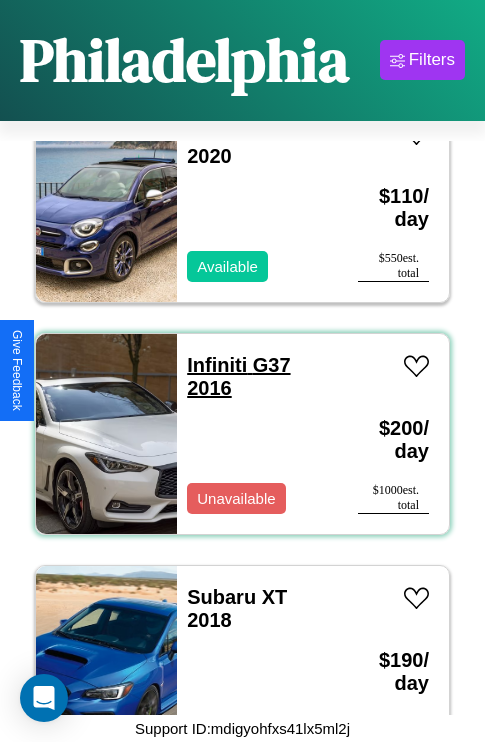 click on "Infiniti   G37   2016" at bounding box center (238, 376) 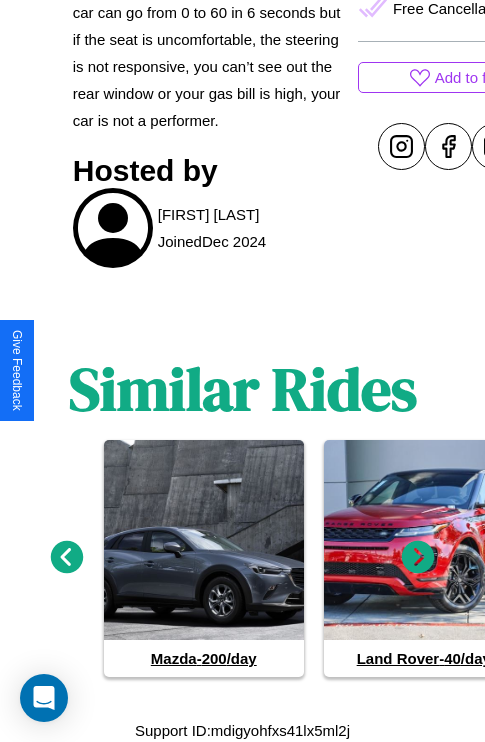 scroll, scrollTop: 950, scrollLeft: 0, axis: vertical 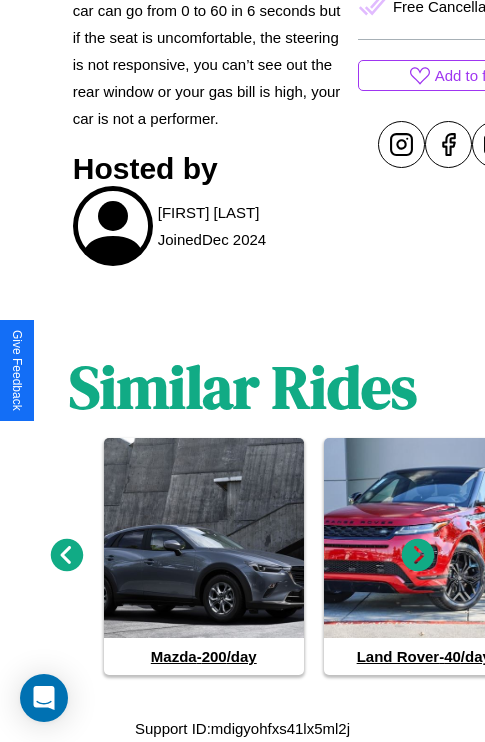 click 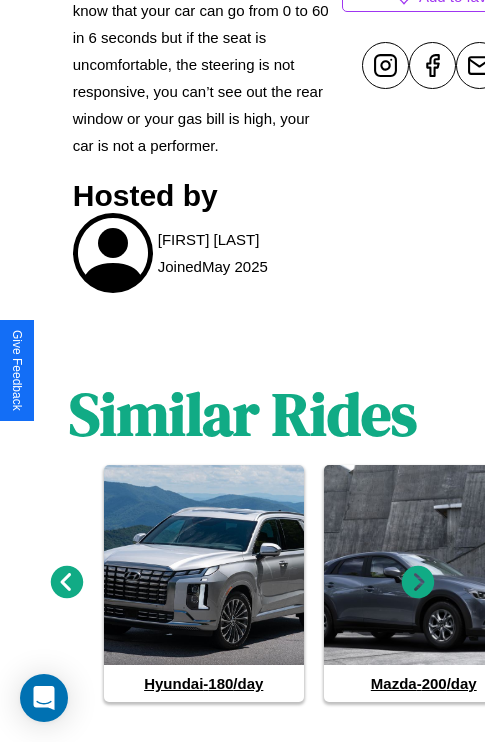 scroll, scrollTop: 1068, scrollLeft: 0, axis: vertical 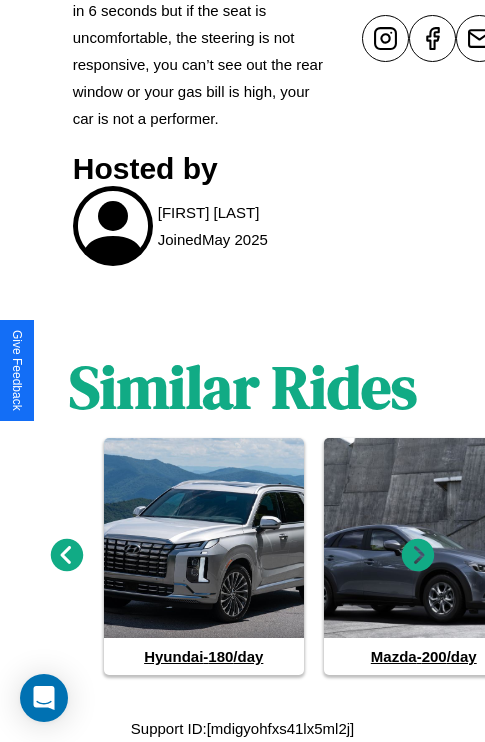 click 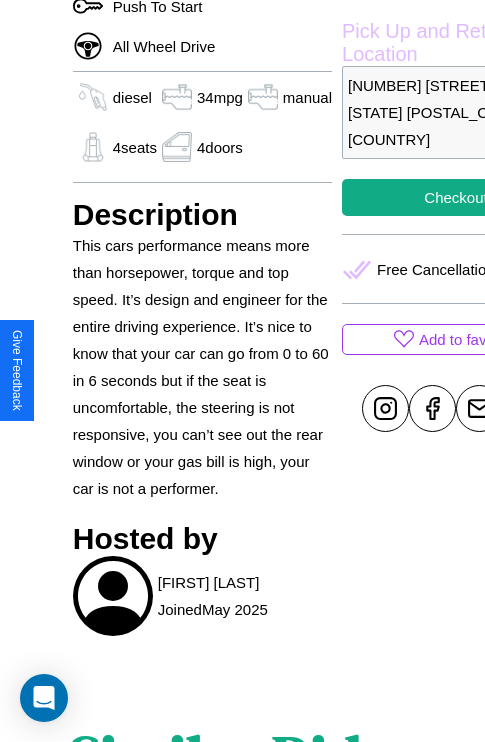 scroll, scrollTop: 694, scrollLeft: 0, axis: vertical 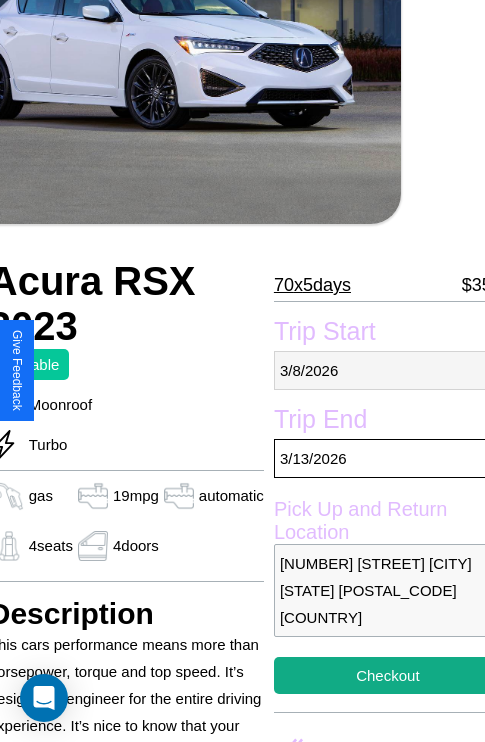 click on "[DATE]" at bounding box center [388, 370] 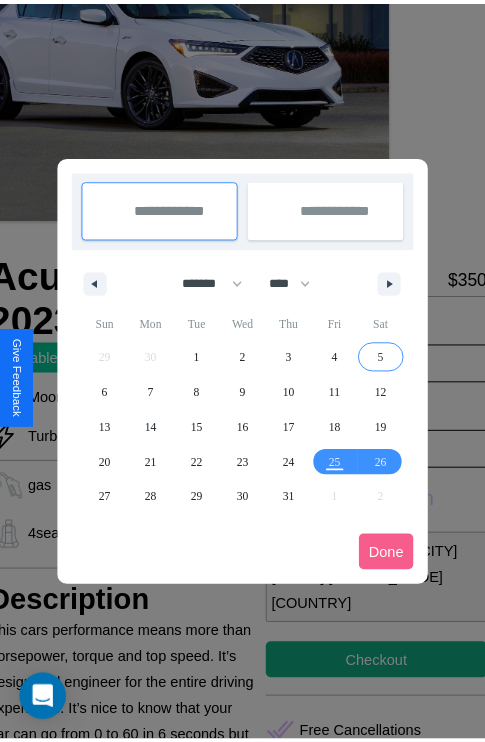 scroll, scrollTop: 0, scrollLeft: 84, axis: horizontal 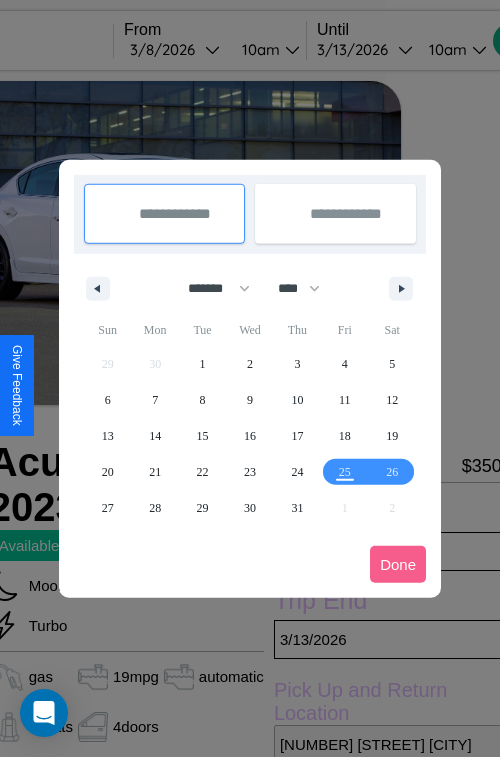 click at bounding box center (250, 378) 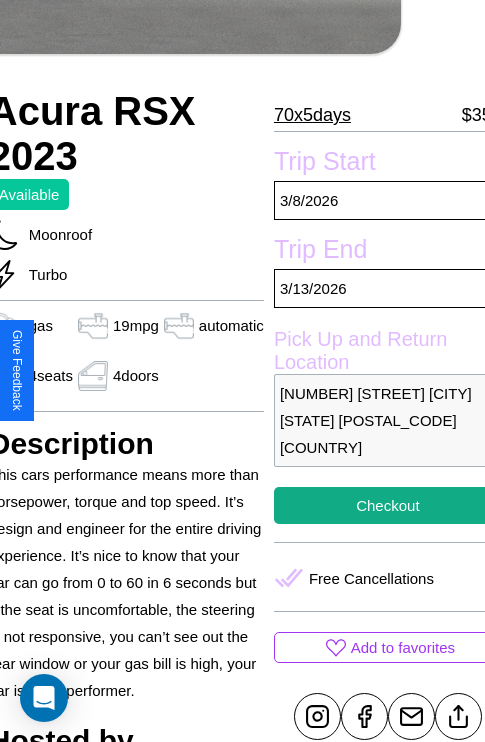 scroll, scrollTop: 486, scrollLeft: 84, axis: both 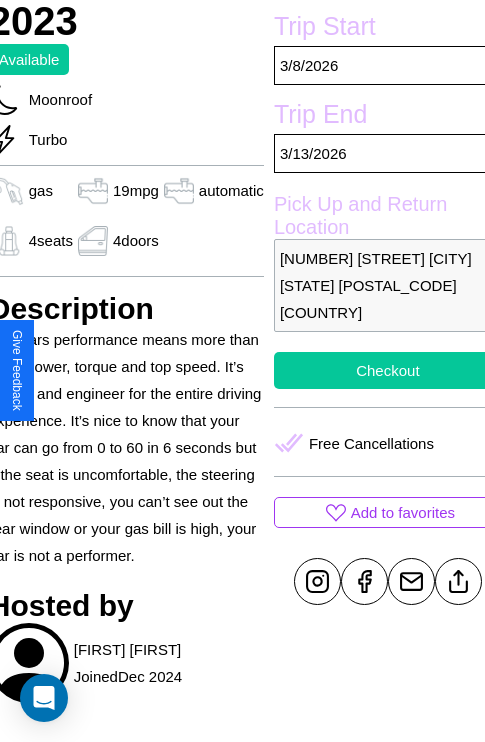 click on "Checkout" at bounding box center [388, 370] 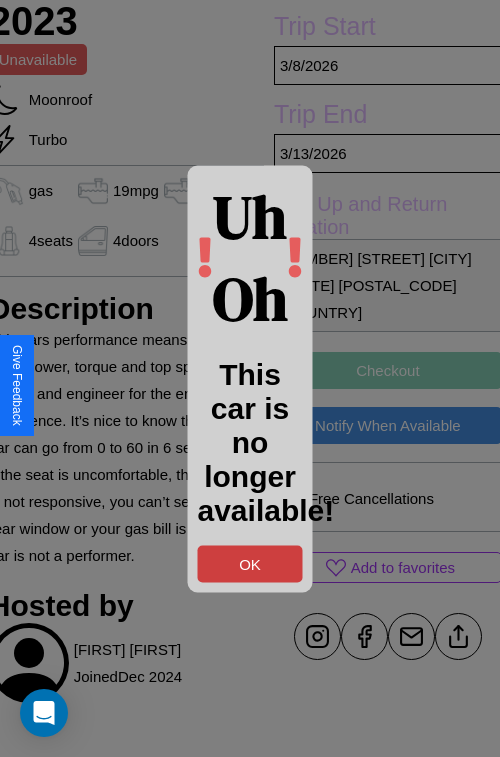 click on "OK" at bounding box center (250, 563) 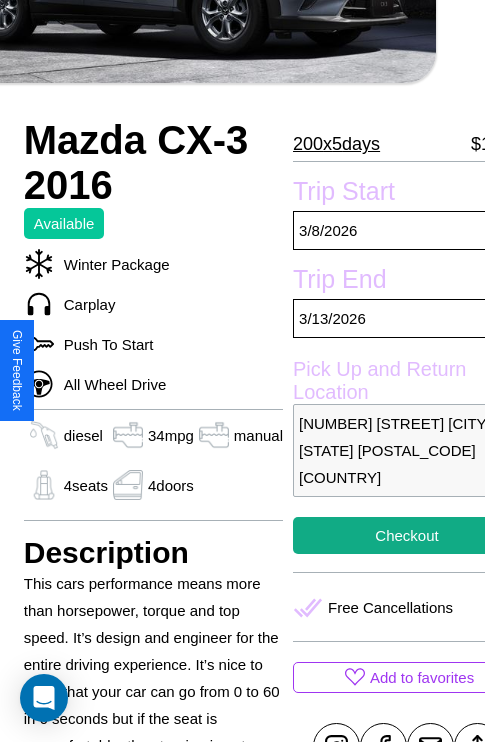 scroll, scrollTop: 524, scrollLeft: 72, axis: both 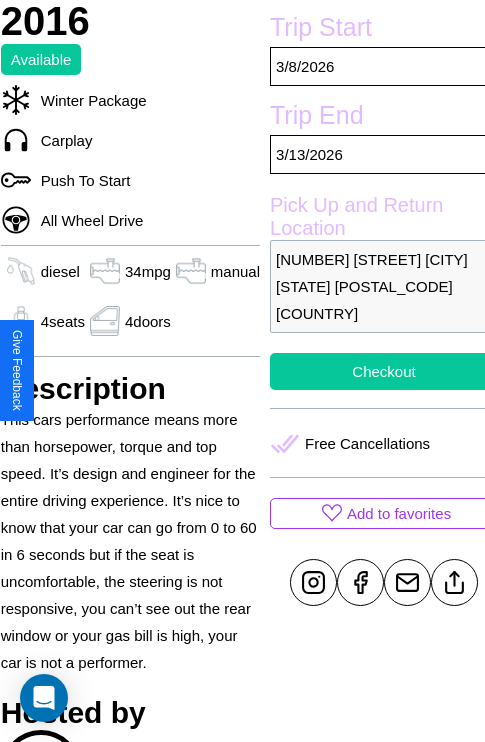 click on "Checkout" at bounding box center [384, 371] 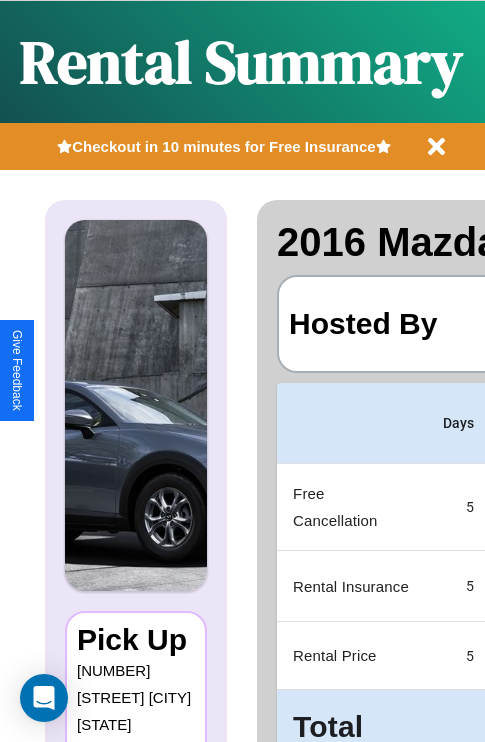 scroll, scrollTop: 0, scrollLeft: 397, axis: horizontal 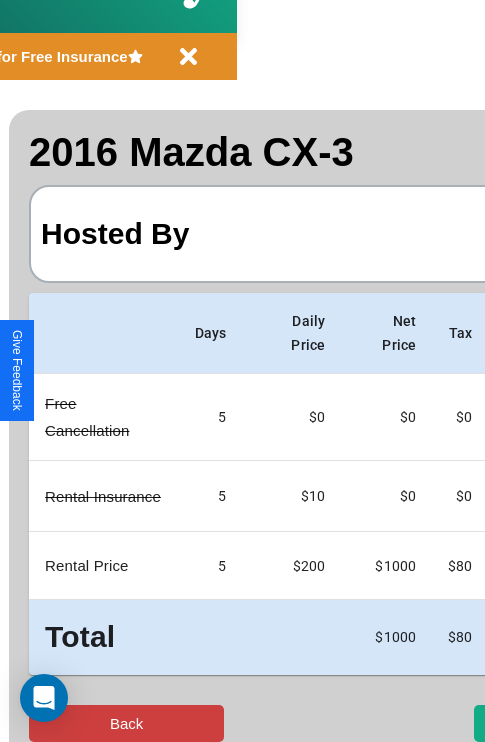 click on "Back" at bounding box center [126, 723] 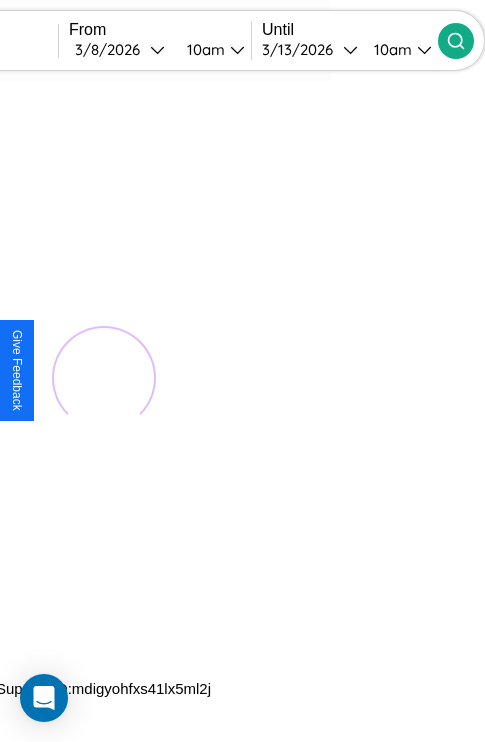 scroll, scrollTop: 0, scrollLeft: 0, axis: both 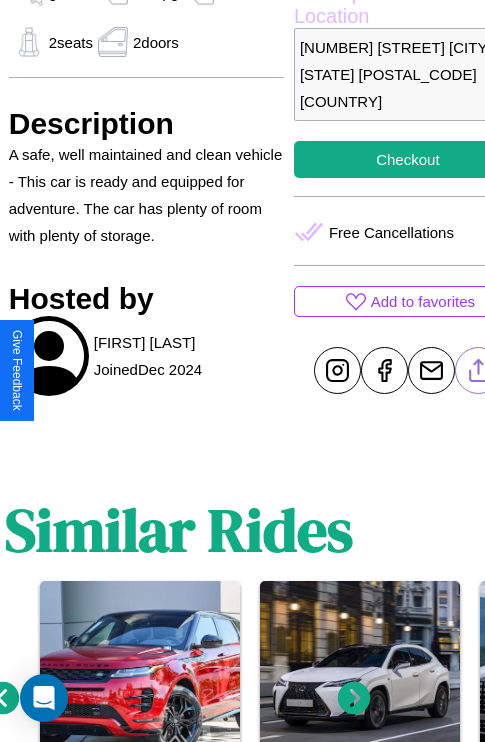 click 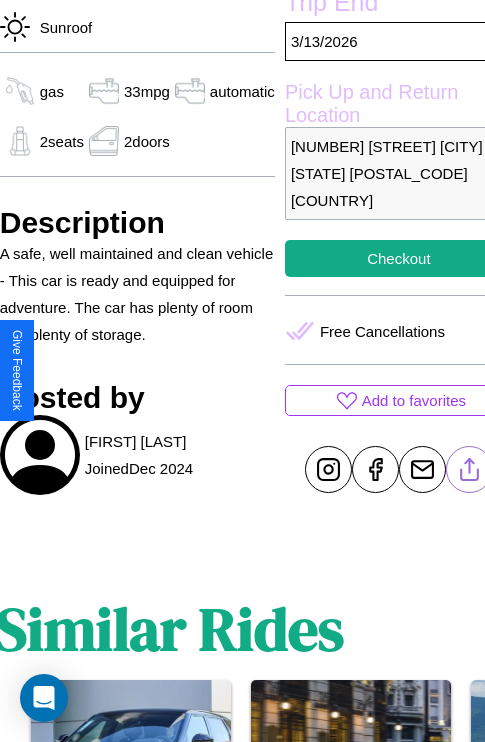 scroll, scrollTop: 488, scrollLeft: 84, axis: both 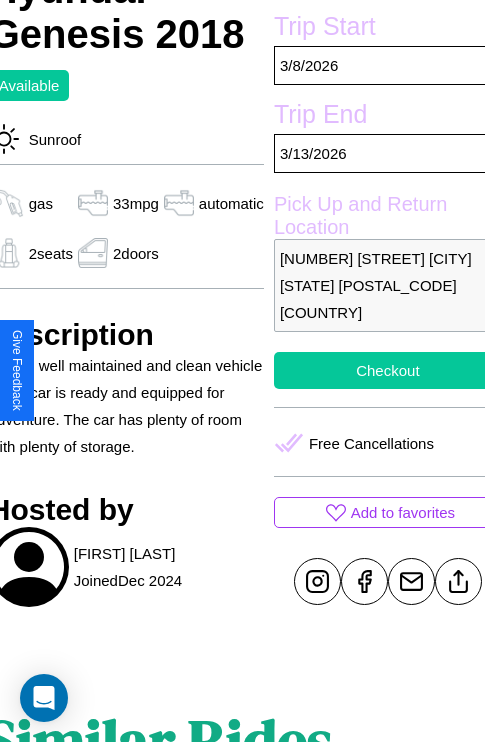 click on "Checkout" at bounding box center (388, 370) 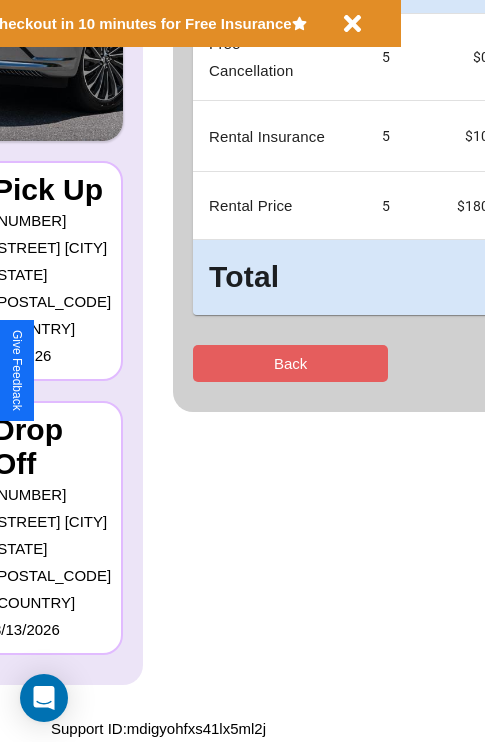 scroll, scrollTop: 0, scrollLeft: 0, axis: both 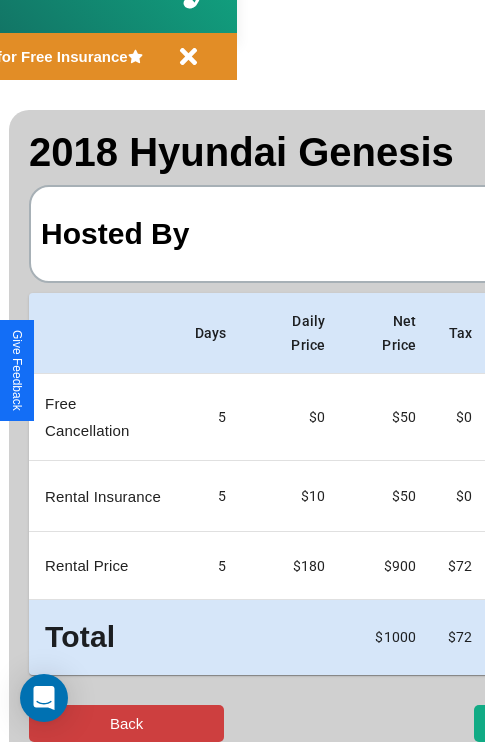 click on "Back" at bounding box center (126, 723) 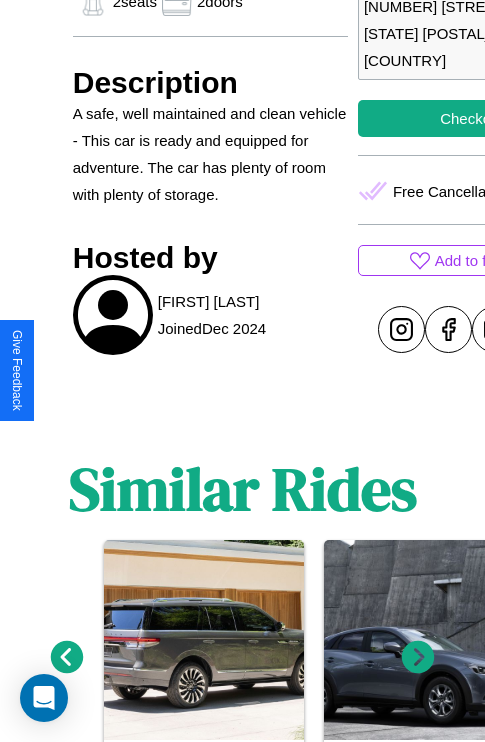 scroll, scrollTop: 842, scrollLeft: 0, axis: vertical 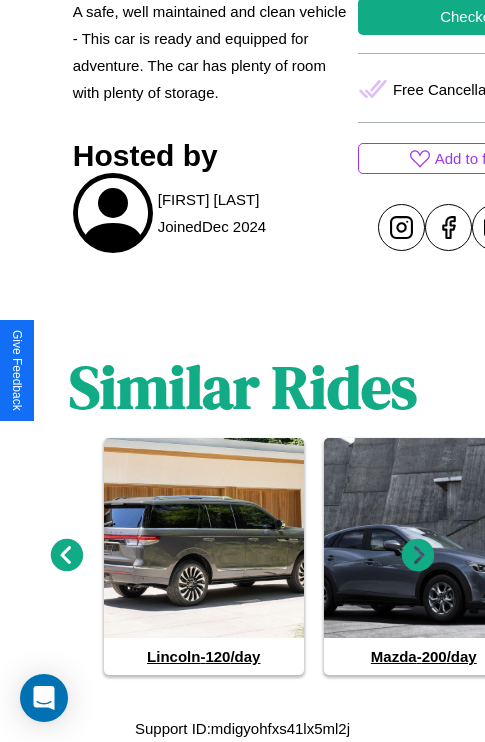 click 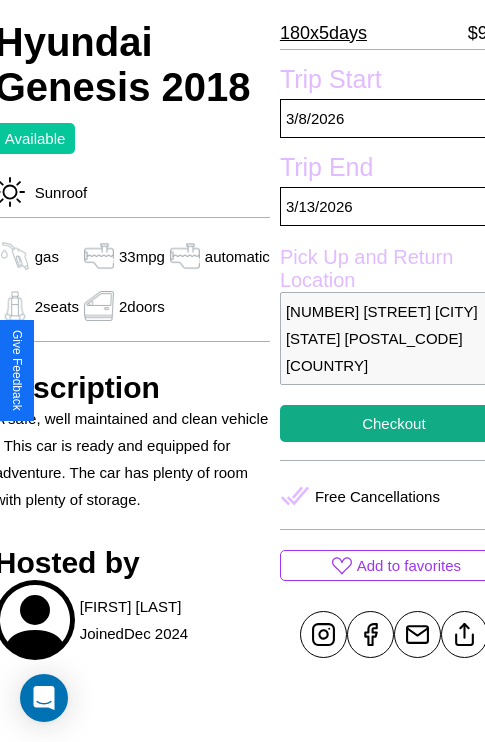 scroll, scrollTop: 403, scrollLeft: 84, axis: both 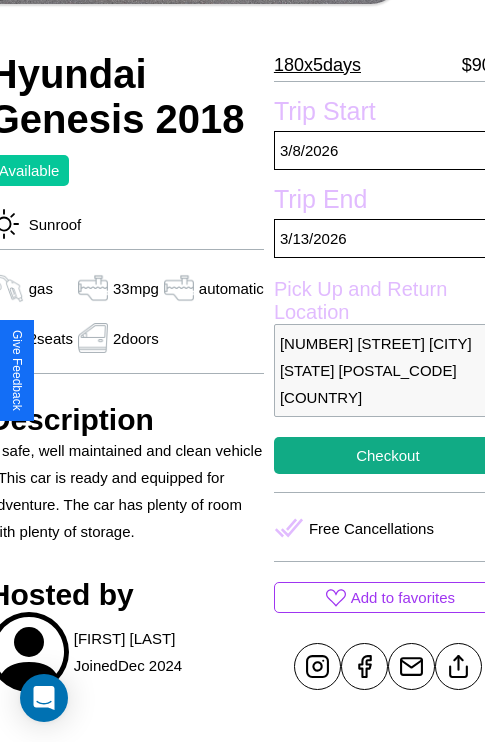 click on "2639 Lake Street  Philadelphia Pennsylvania 12285 United States" at bounding box center (388, 370) 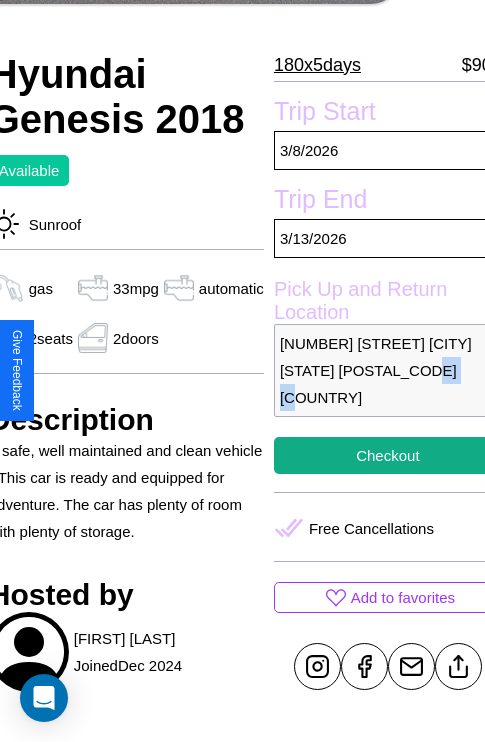 click on "2639 Lake Street  Philadelphia Pennsylvania 12285 United States" at bounding box center [388, 370] 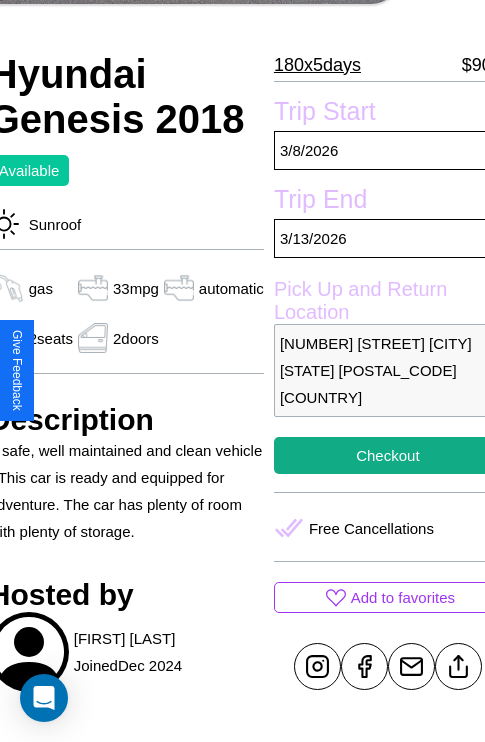 click on "2639 Lake Street  Philadelphia Pennsylvania 12285 United States" at bounding box center (388, 370) 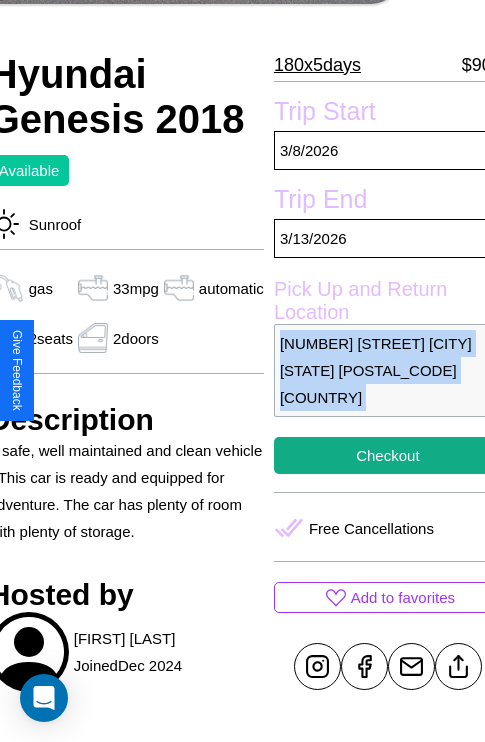 click on "2639 Lake Street  Philadelphia Pennsylvania 12285 United States" at bounding box center [388, 370] 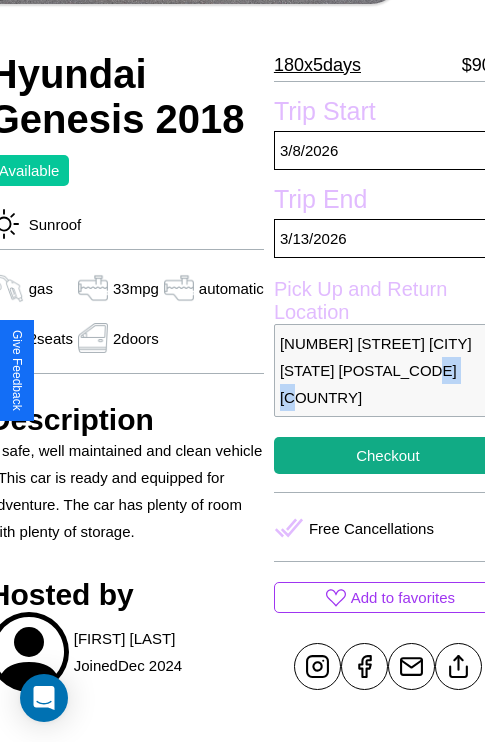 click on "2639 Lake Street  Philadelphia Pennsylvania 12285 United States" at bounding box center [388, 370] 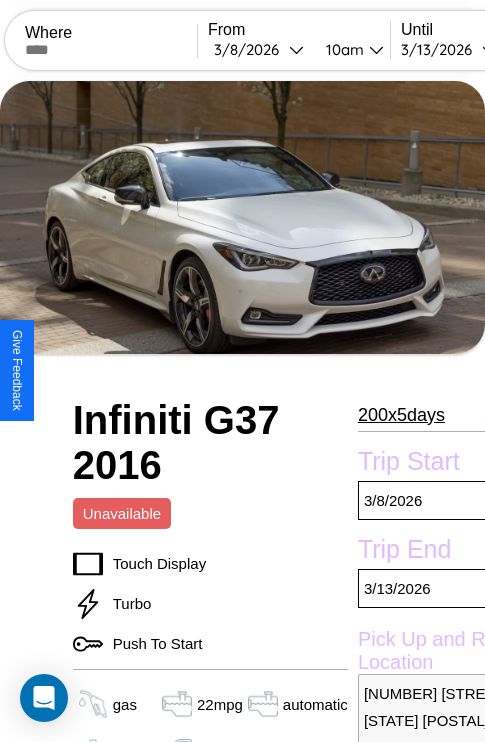 scroll, scrollTop: 44, scrollLeft: 0, axis: vertical 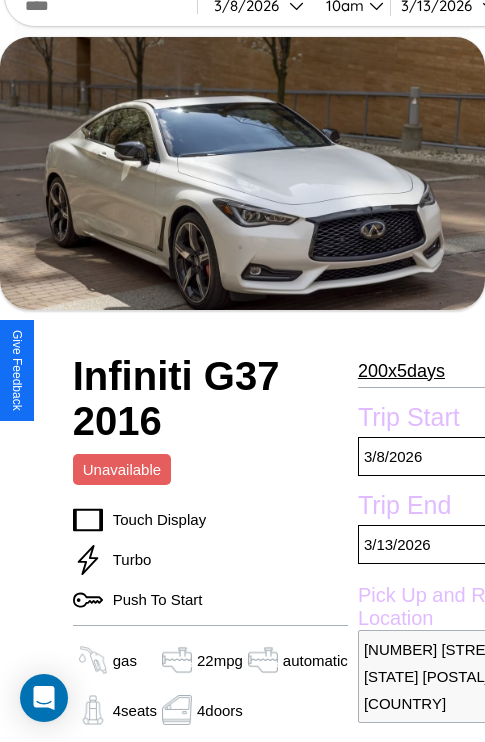 click on "200  x  5  days" at bounding box center (401, 371) 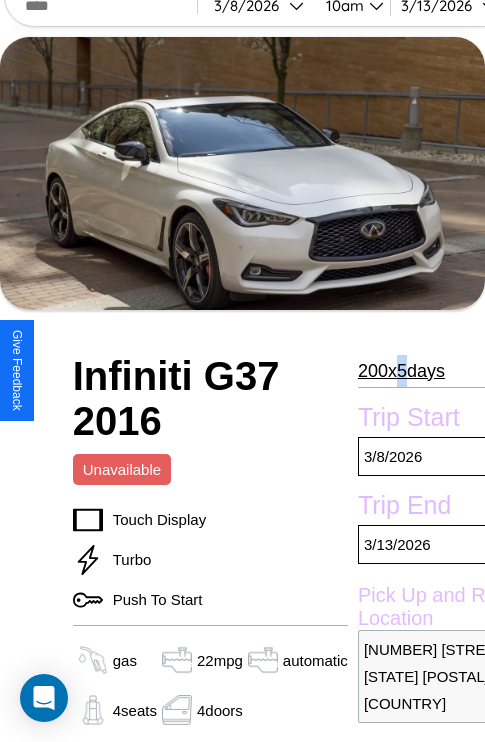 click on "200  x  5  days" at bounding box center [401, 371] 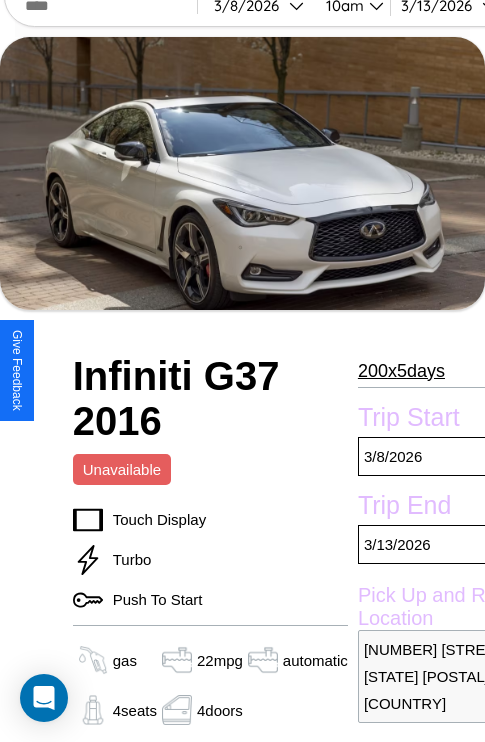 click on "200  x  5  days" at bounding box center [401, 371] 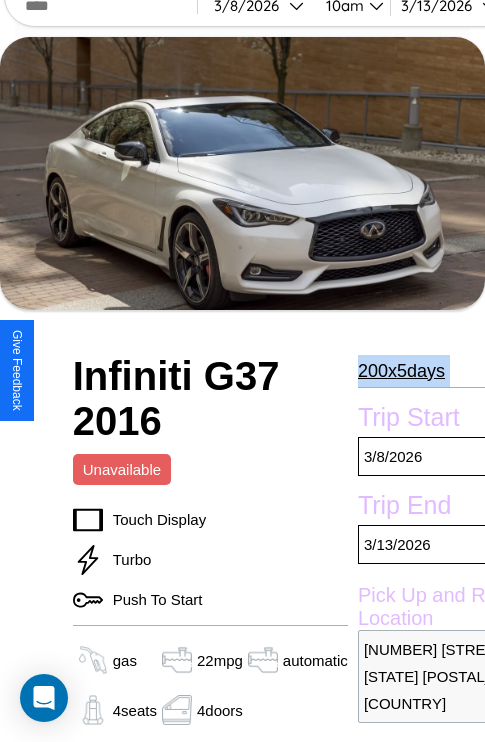 click on "200  x  5  days" at bounding box center (401, 371) 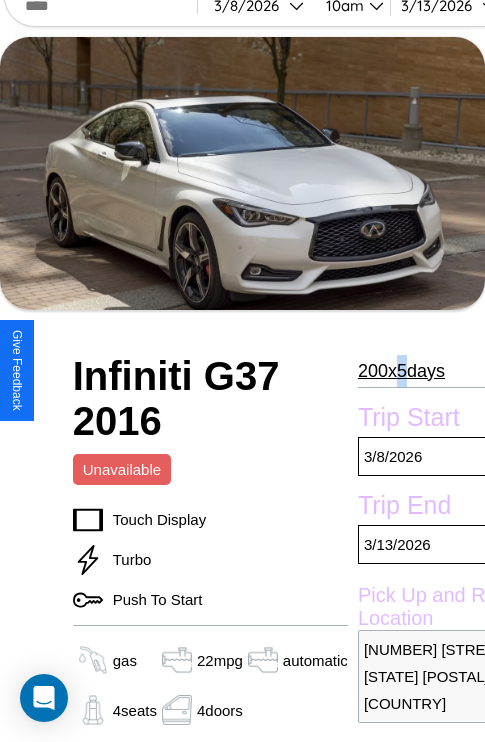 click on "200  x  5  days" at bounding box center (401, 371) 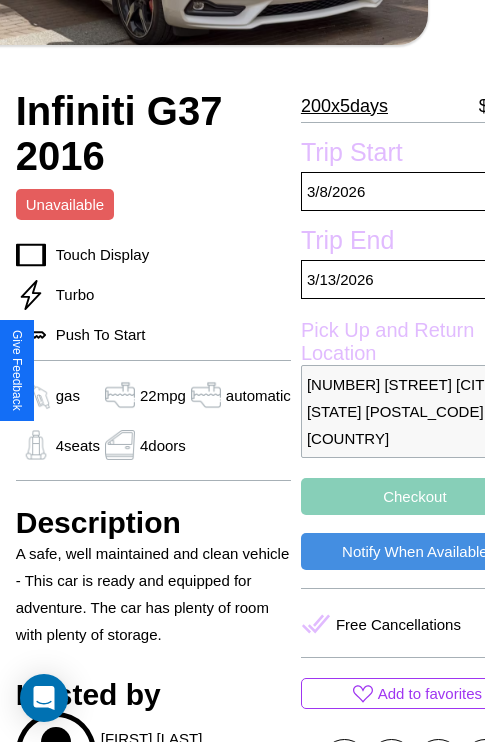 scroll, scrollTop: 435, scrollLeft: 84, axis: both 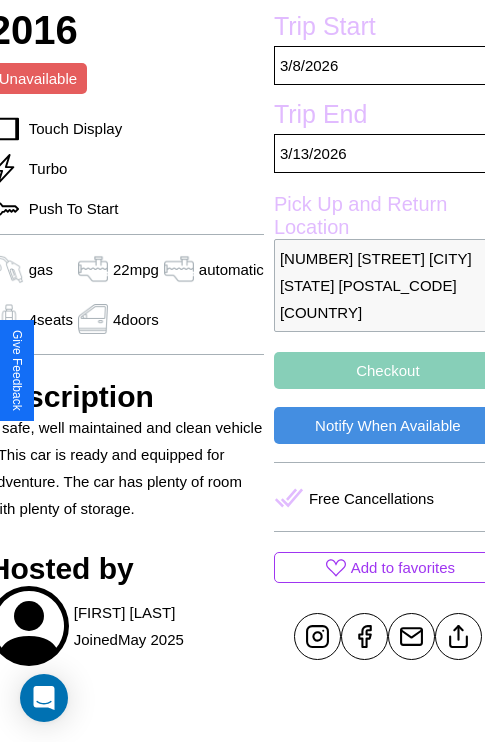 click on "Checkout" at bounding box center (388, 370) 